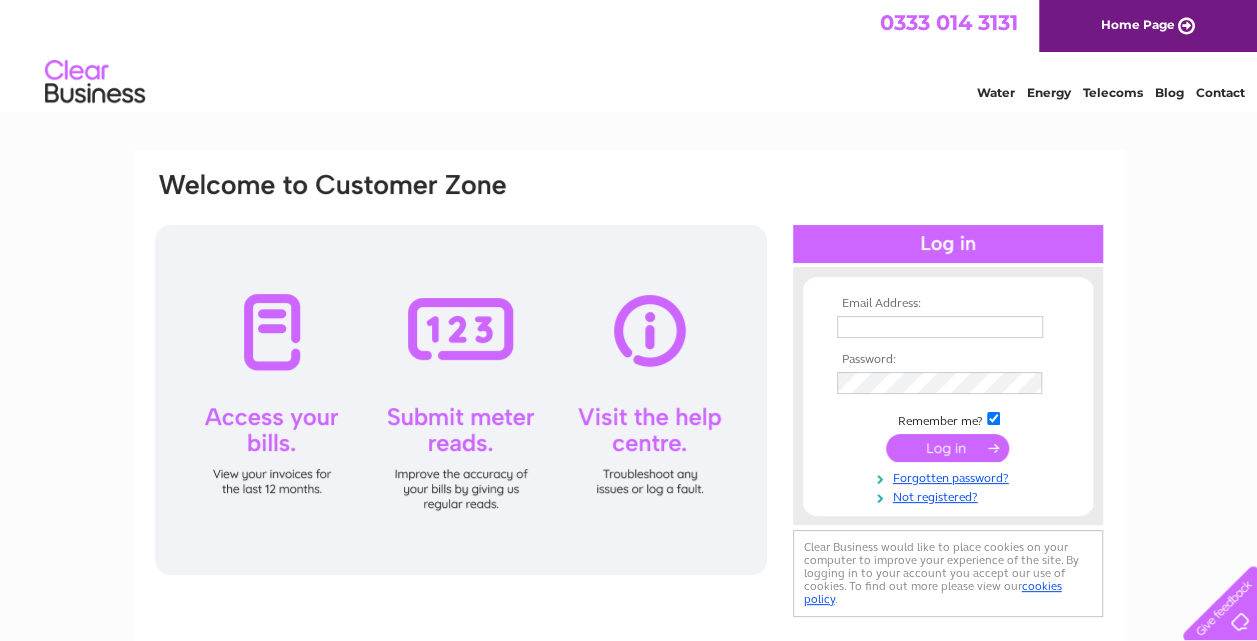 scroll, scrollTop: 0, scrollLeft: 0, axis: both 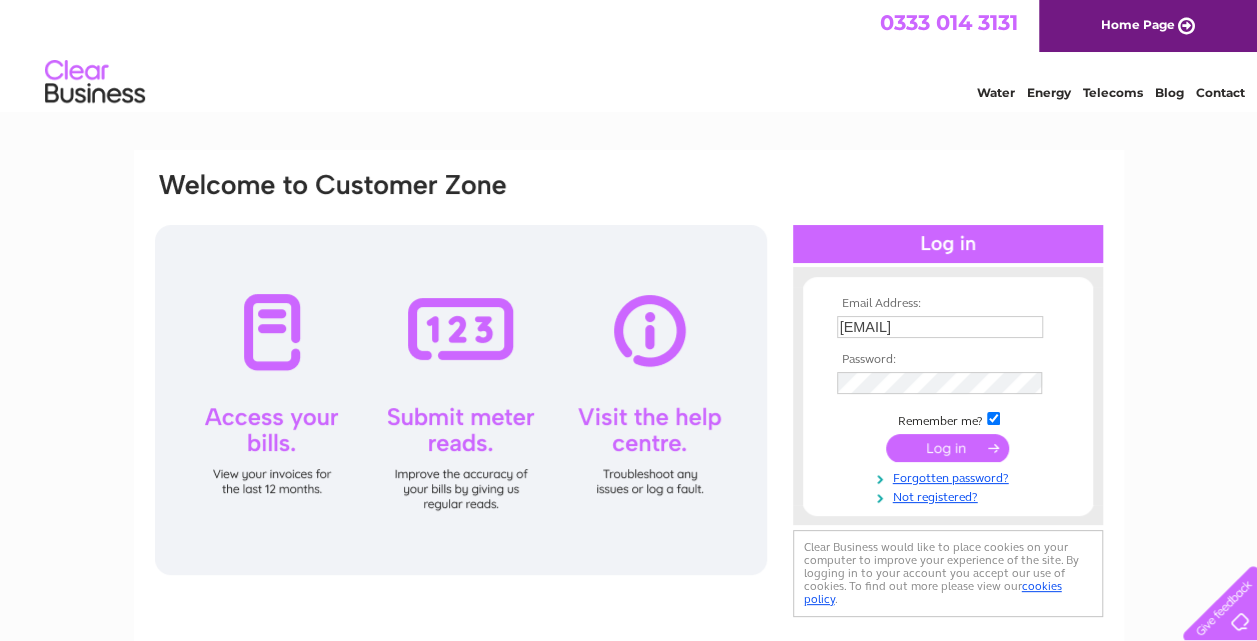 click at bounding box center [948, 244] 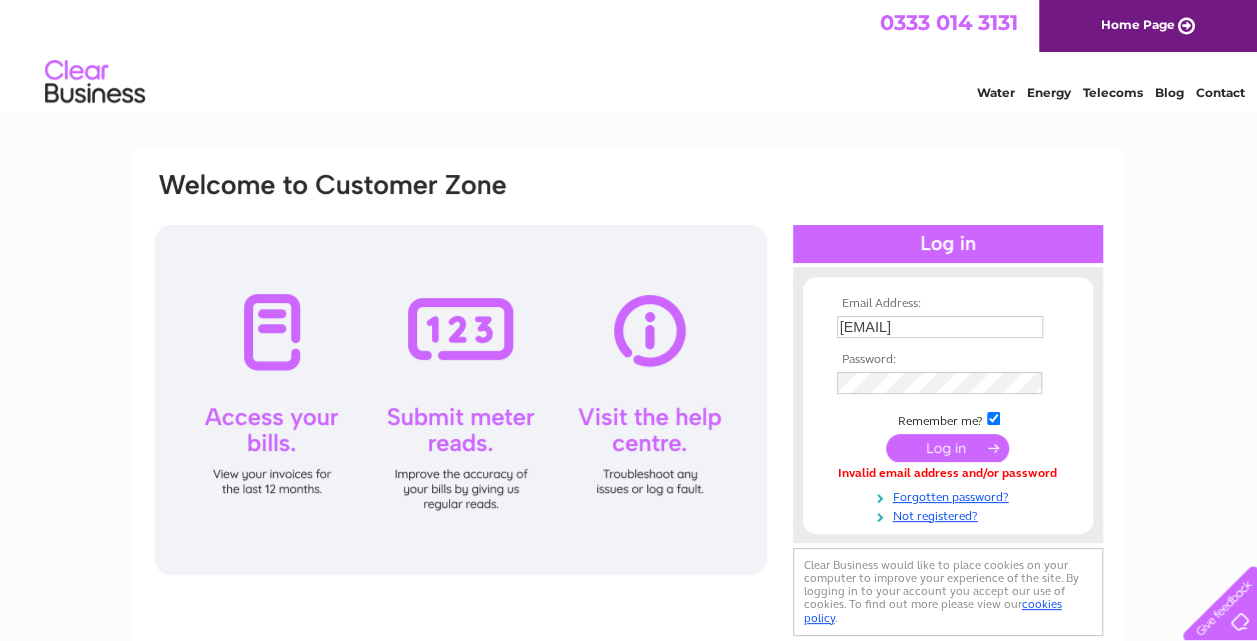 scroll, scrollTop: 0, scrollLeft: 0, axis: both 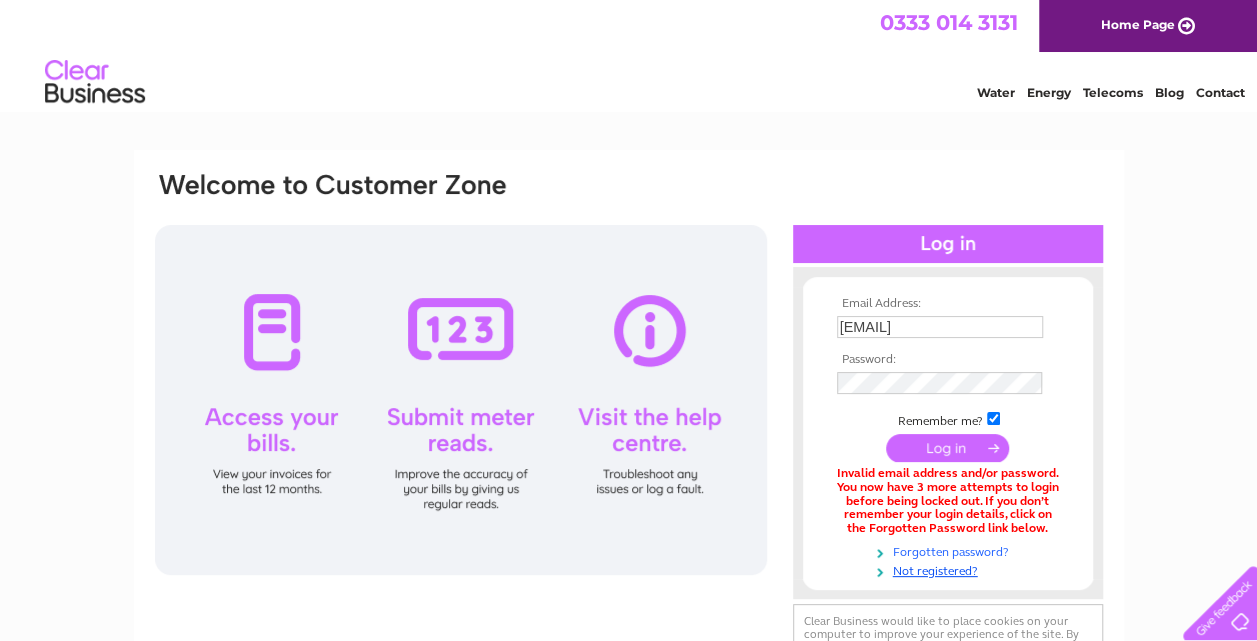click on "Forgotten password?" at bounding box center (950, 550) 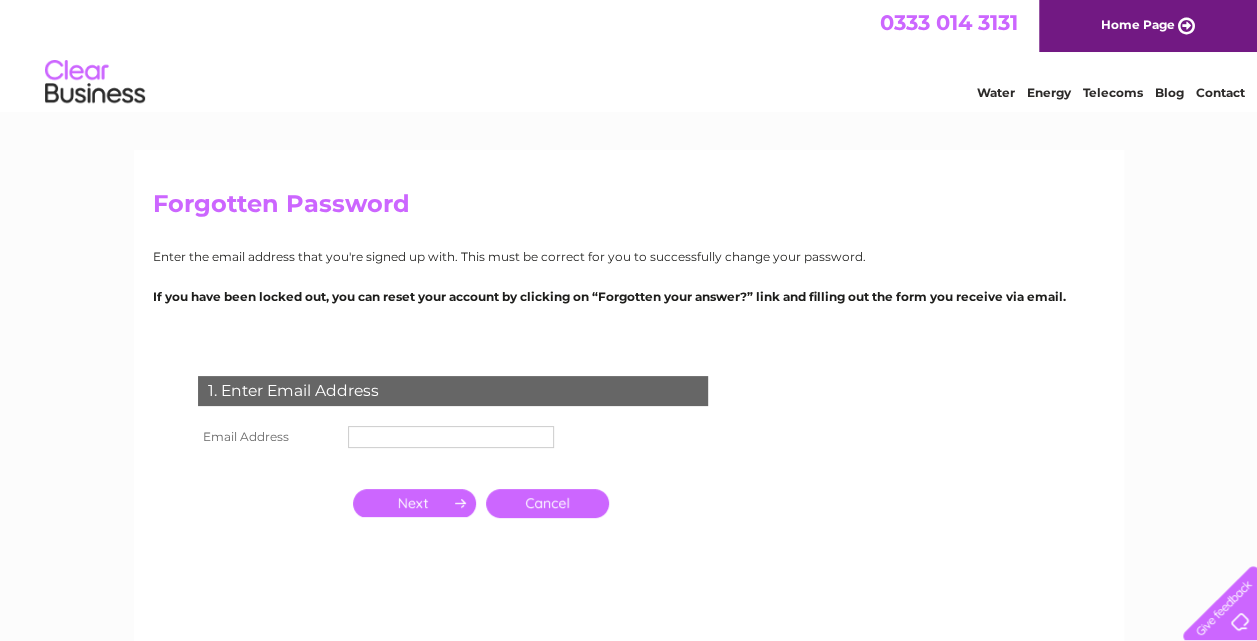 scroll, scrollTop: 0, scrollLeft: 0, axis: both 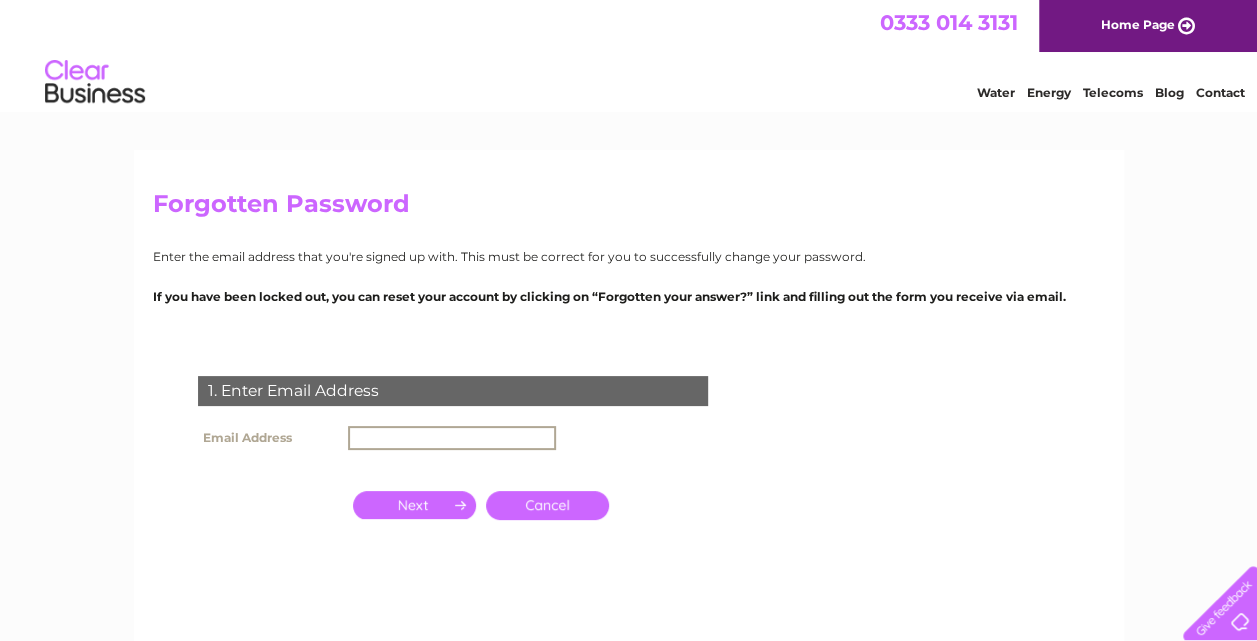 type on "[EMAIL]" 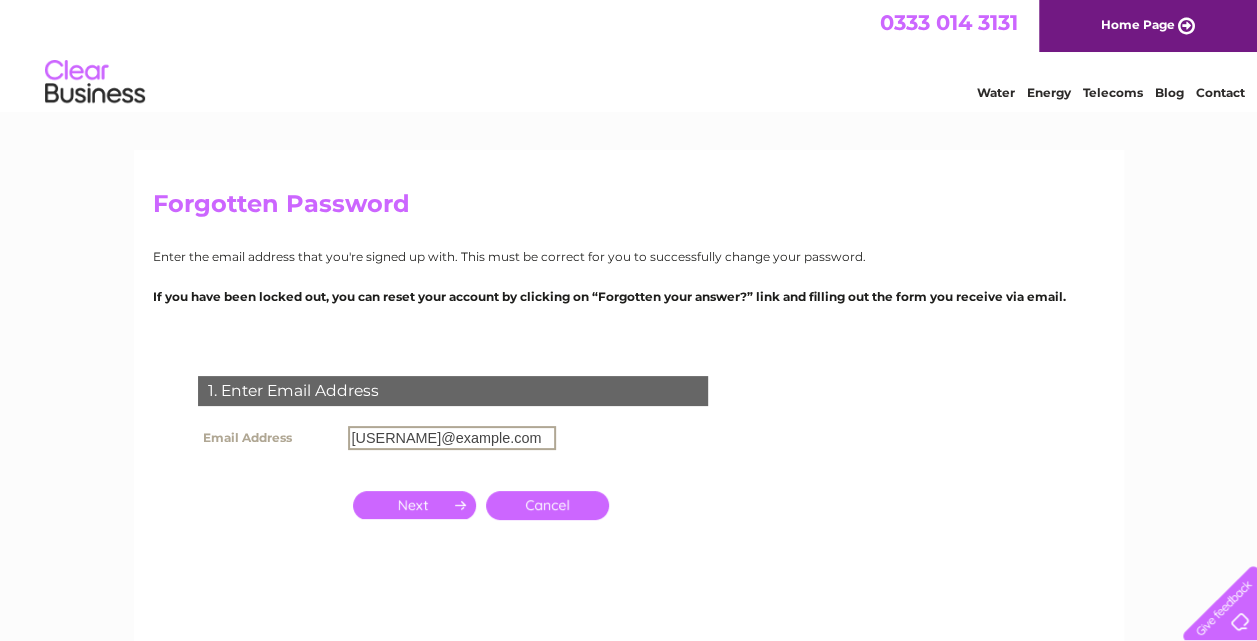 click at bounding box center (414, 505) 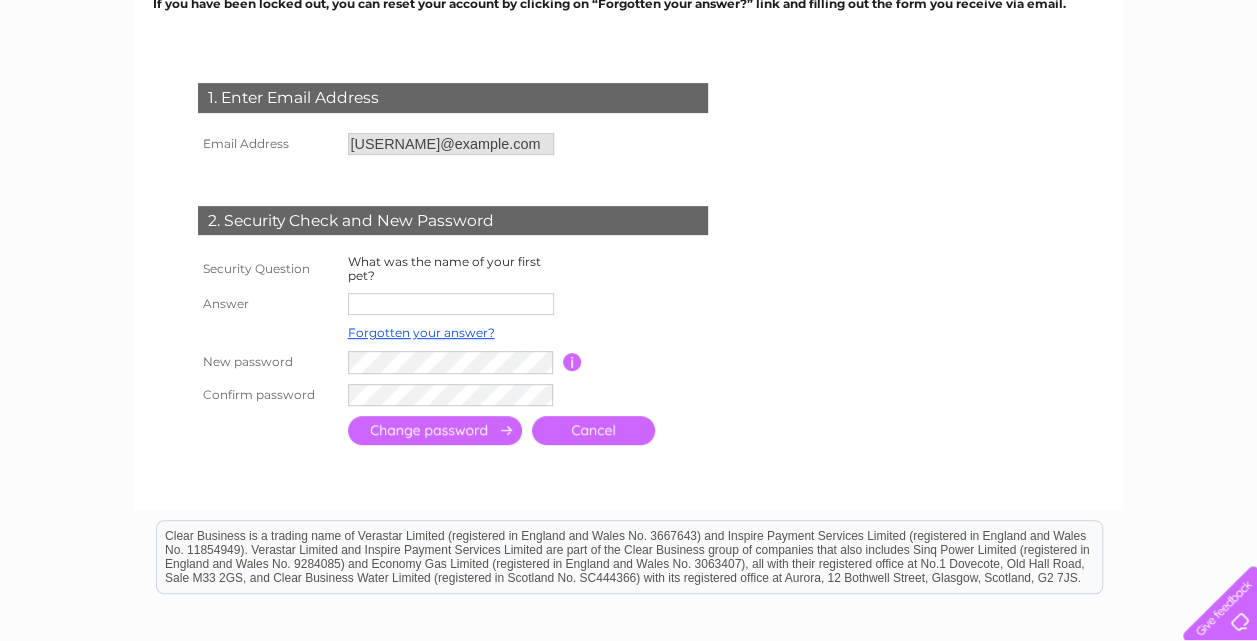 scroll, scrollTop: 300, scrollLeft: 0, axis: vertical 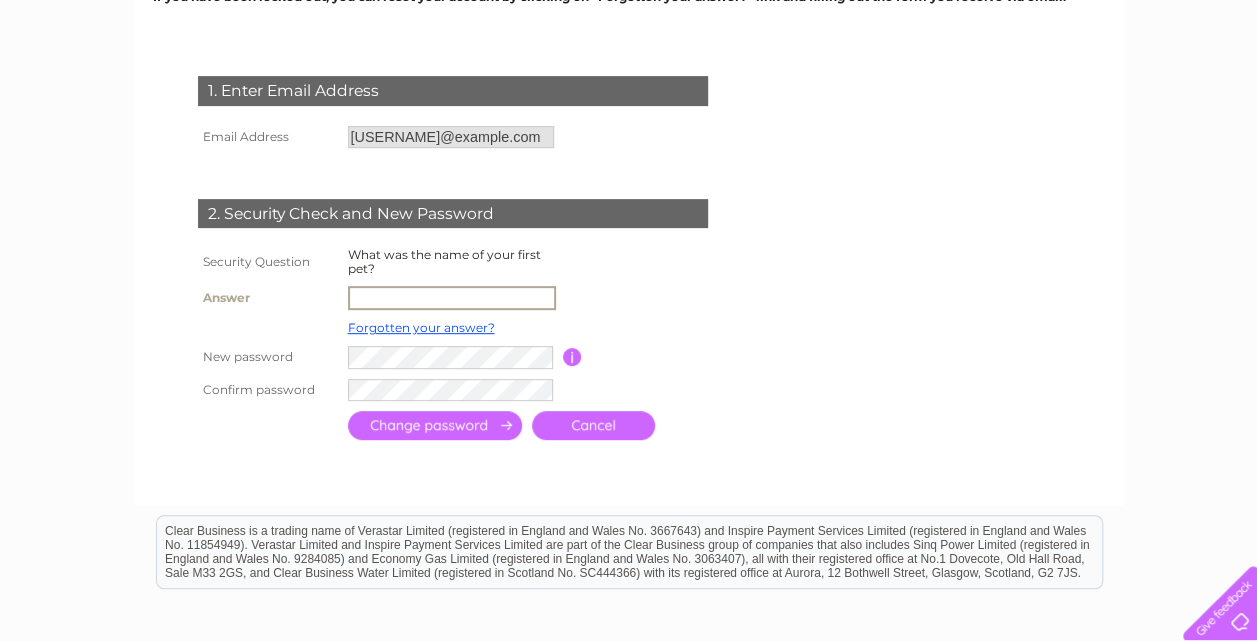 click at bounding box center [452, 298] 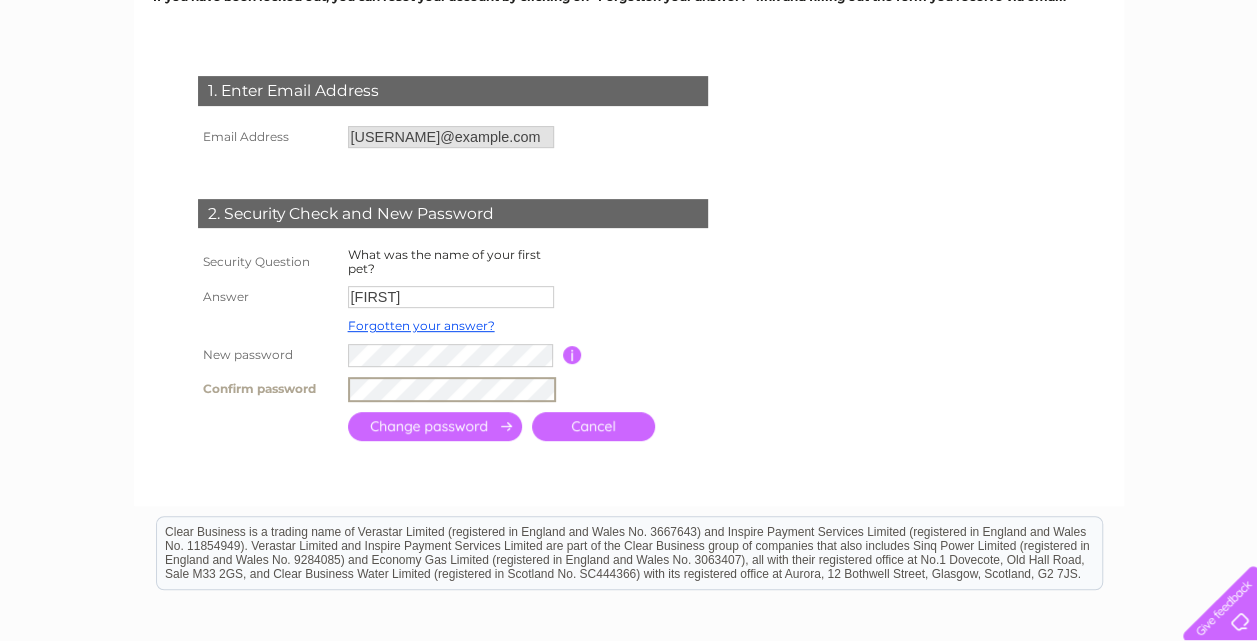click at bounding box center (435, 426) 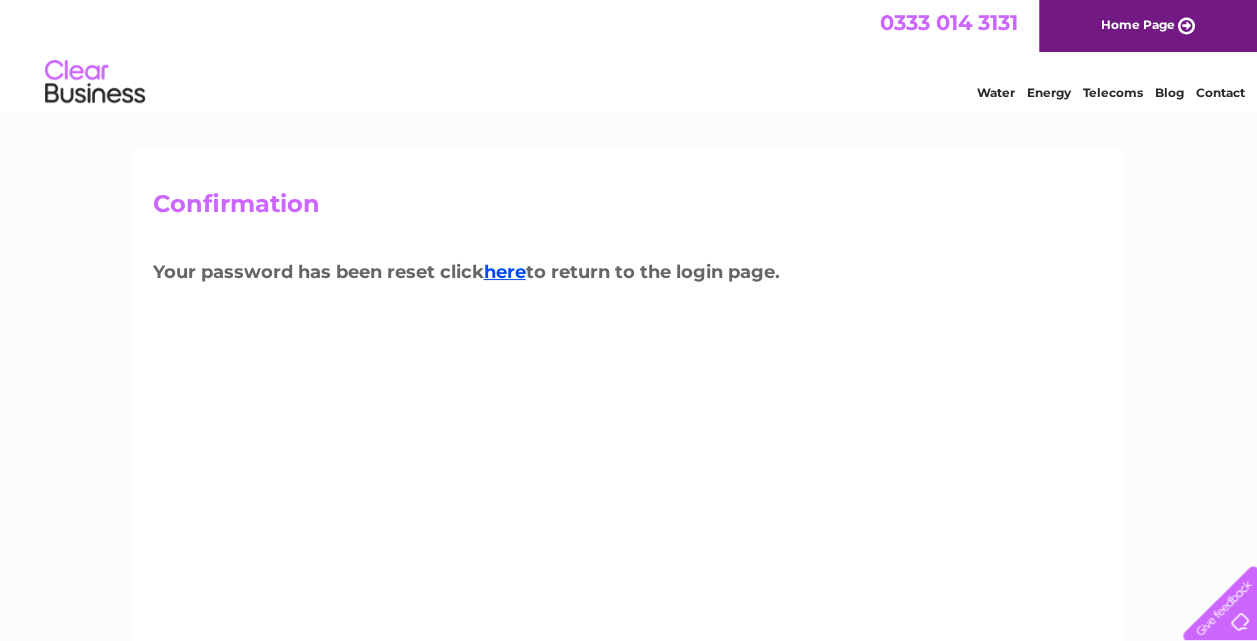 scroll, scrollTop: 0, scrollLeft: 0, axis: both 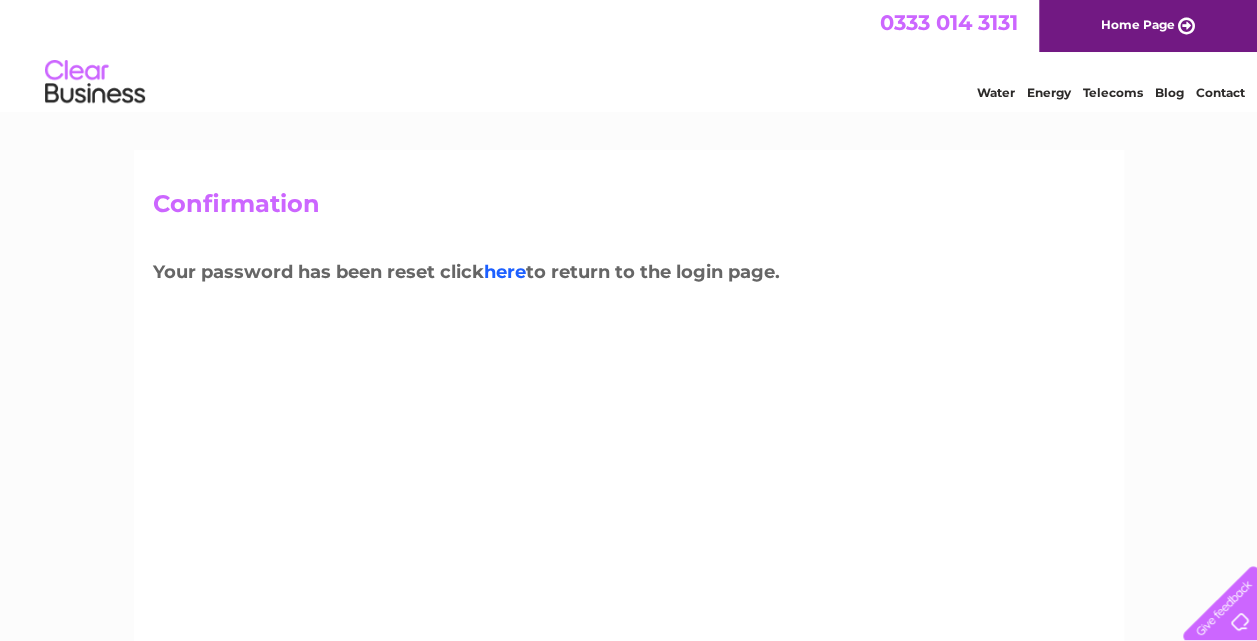 click on "here" at bounding box center (505, 272) 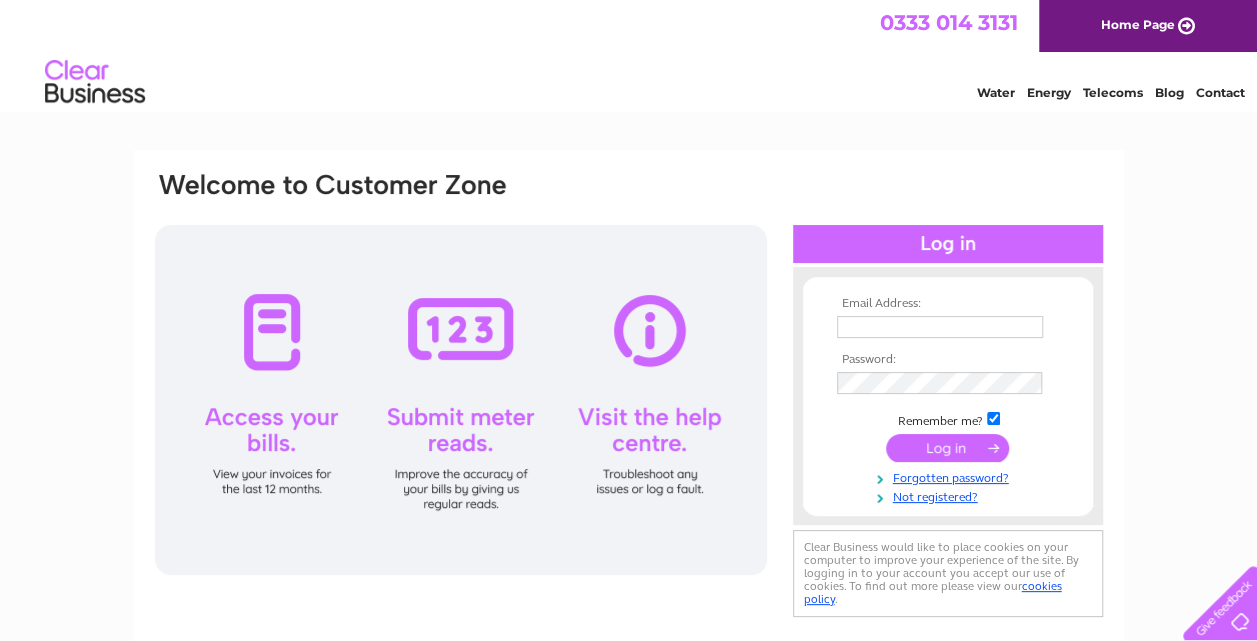 scroll, scrollTop: 0, scrollLeft: 0, axis: both 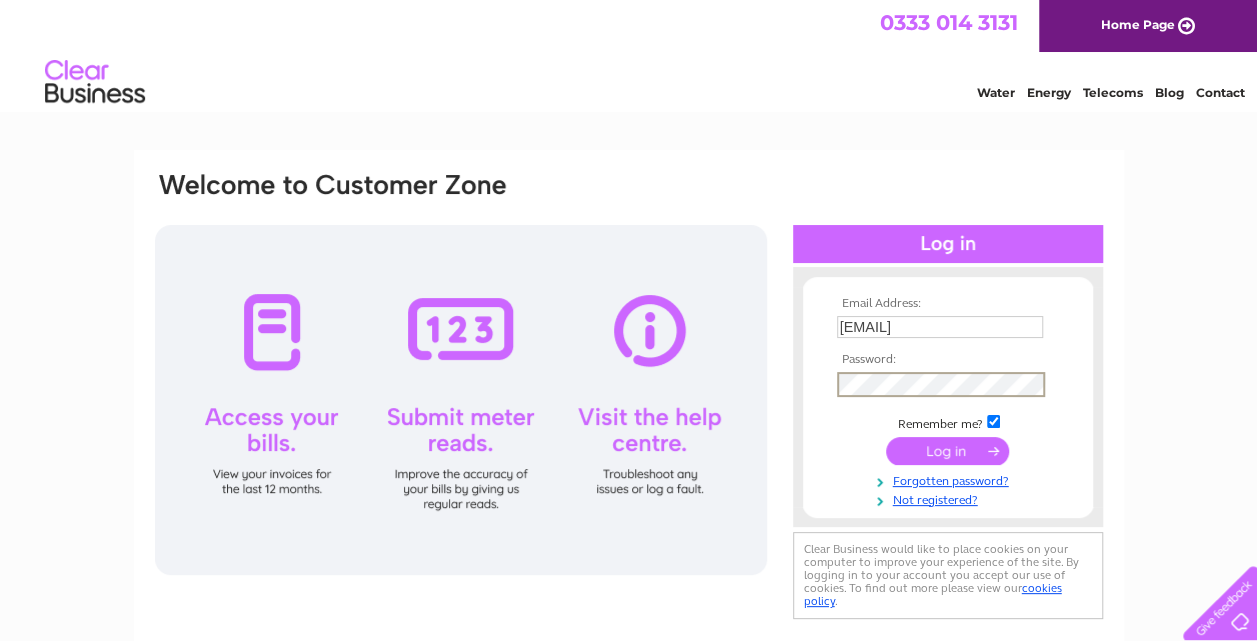 click at bounding box center (947, 451) 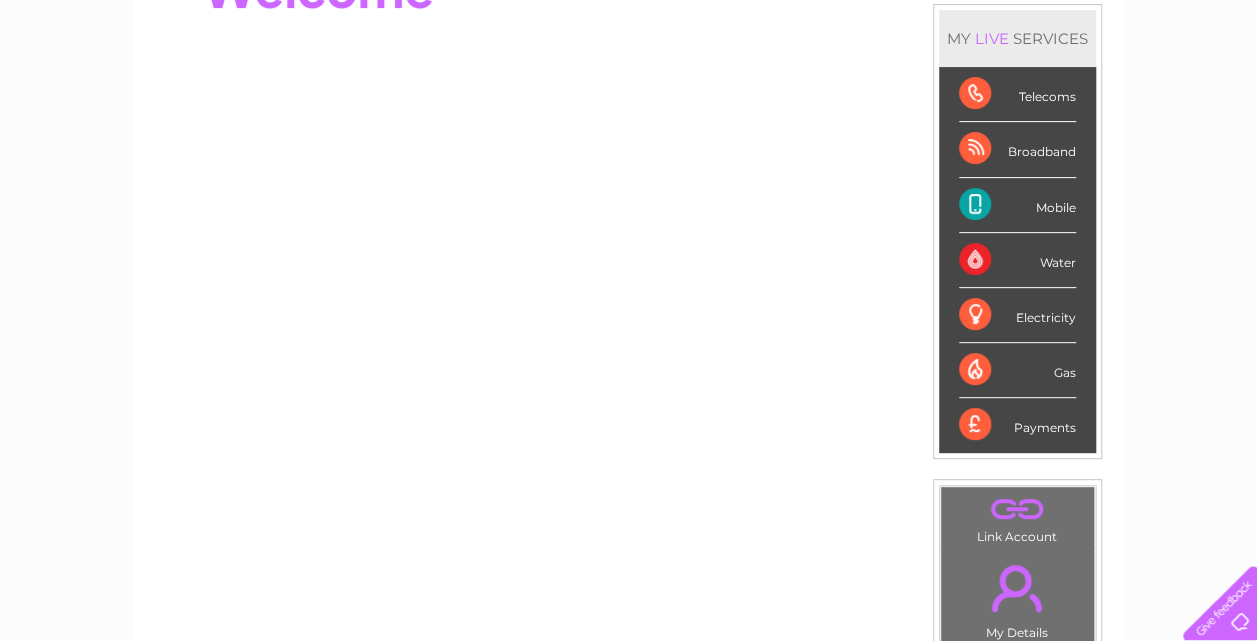 scroll, scrollTop: 300, scrollLeft: 0, axis: vertical 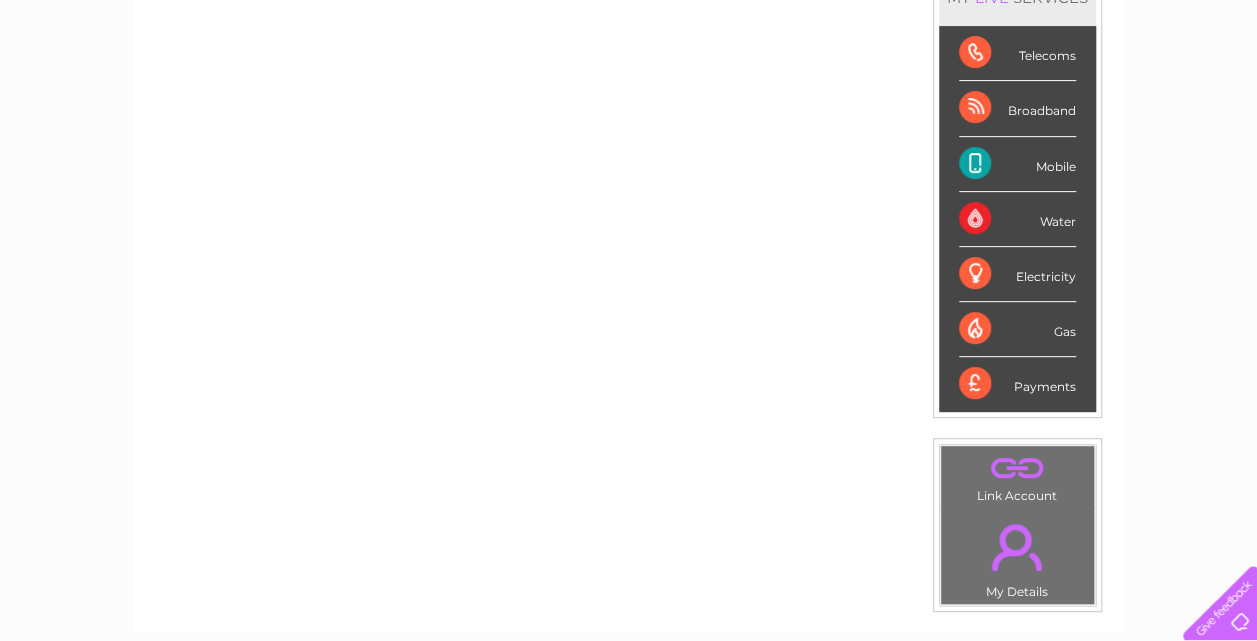 click on "Telecoms" at bounding box center (1017, 53) 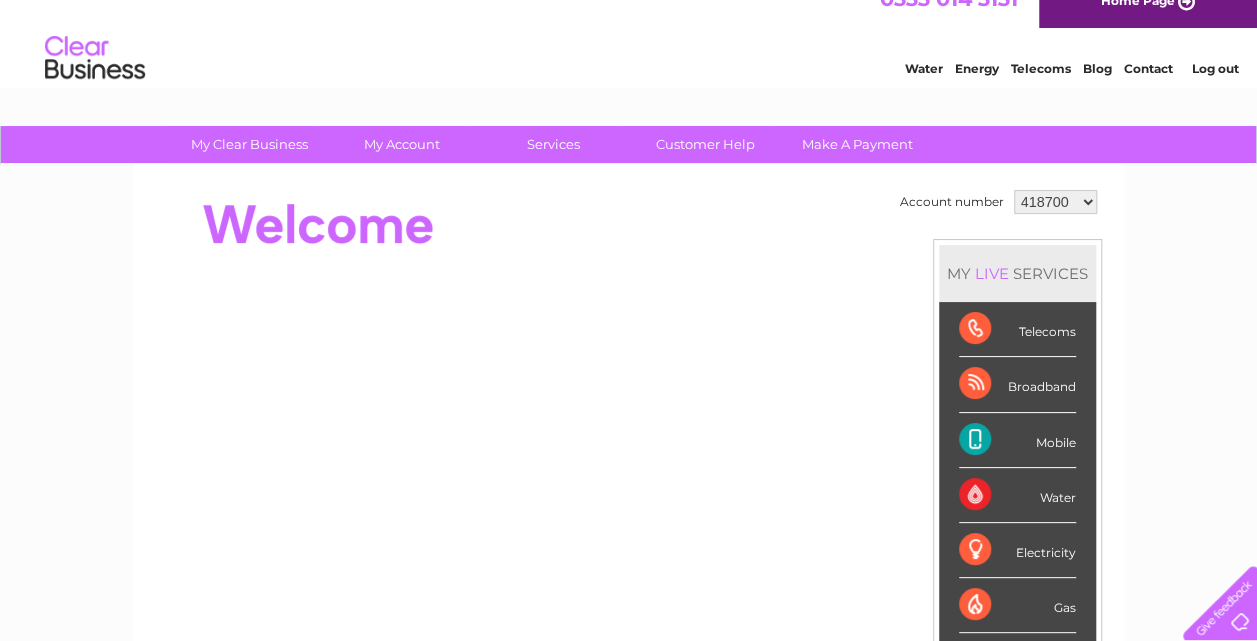 scroll, scrollTop: 0, scrollLeft: 0, axis: both 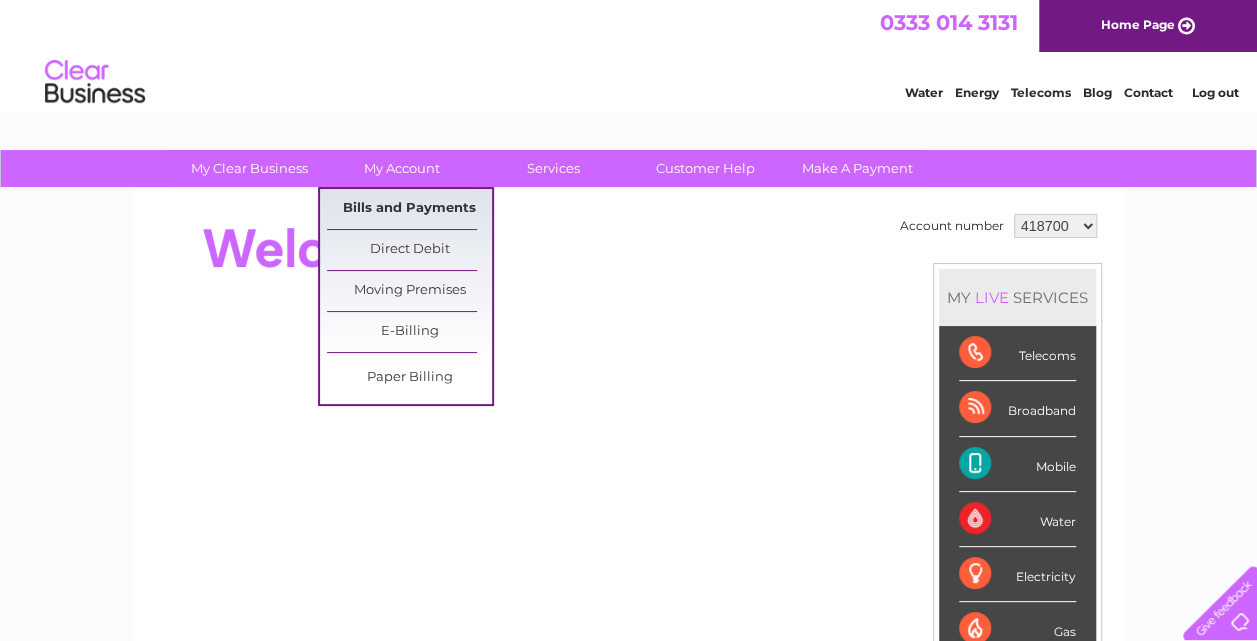 click on "Bills and Payments" at bounding box center (409, 209) 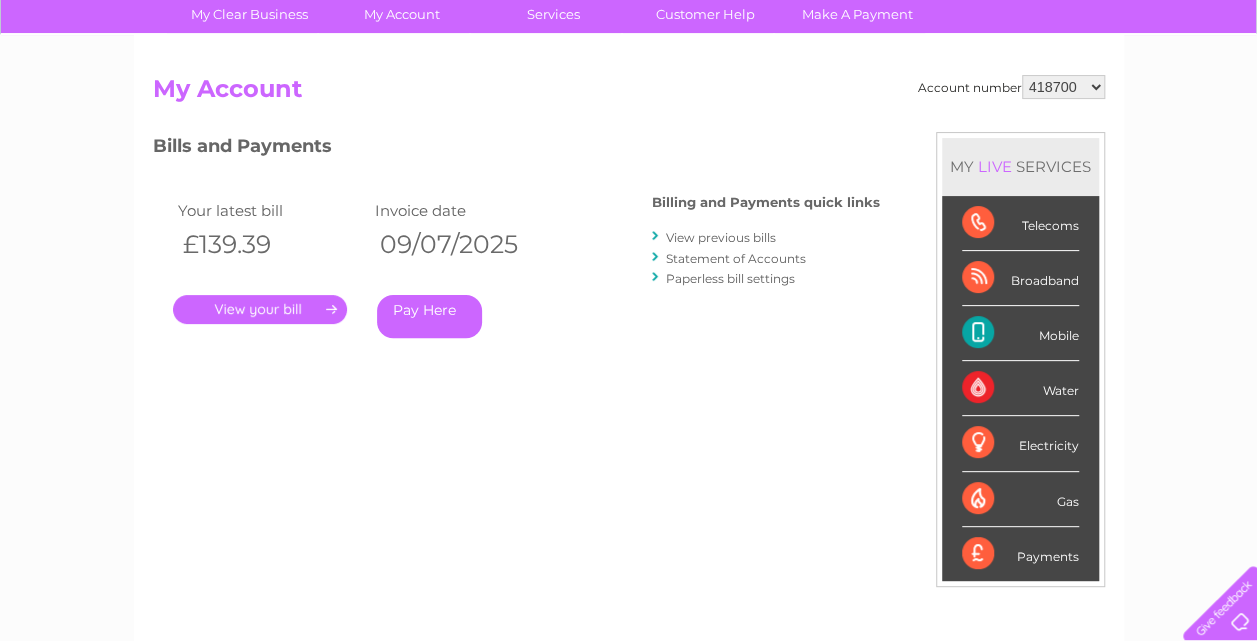 scroll, scrollTop: 200, scrollLeft: 0, axis: vertical 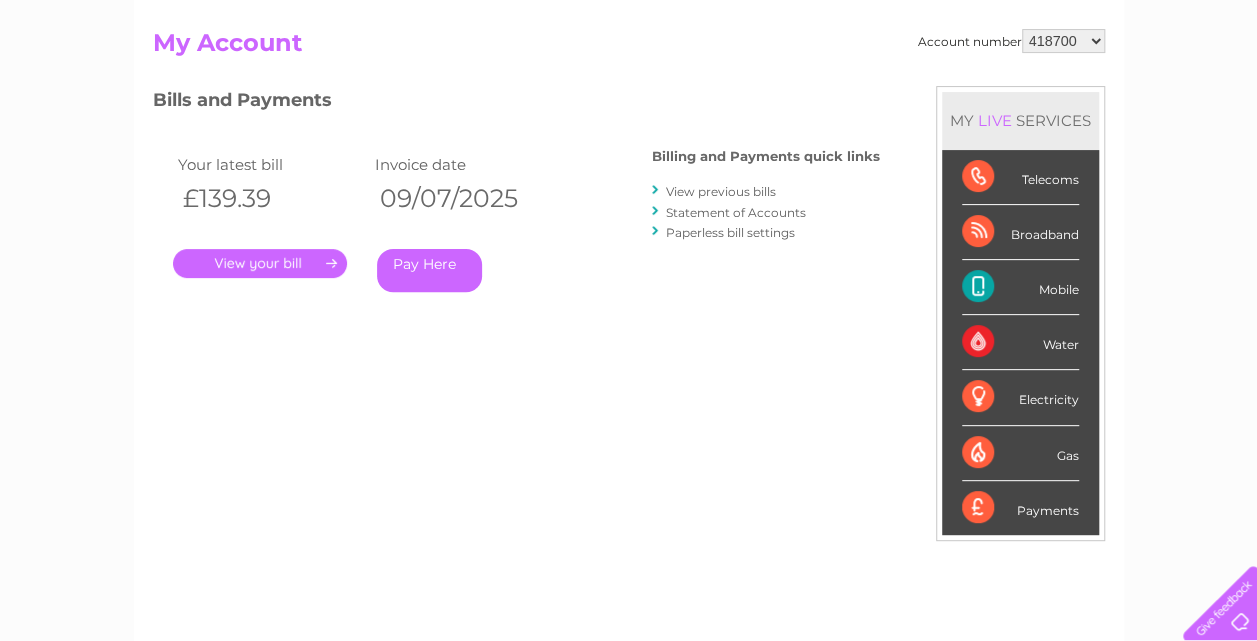 click on "View previous bills" at bounding box center (721, 191) 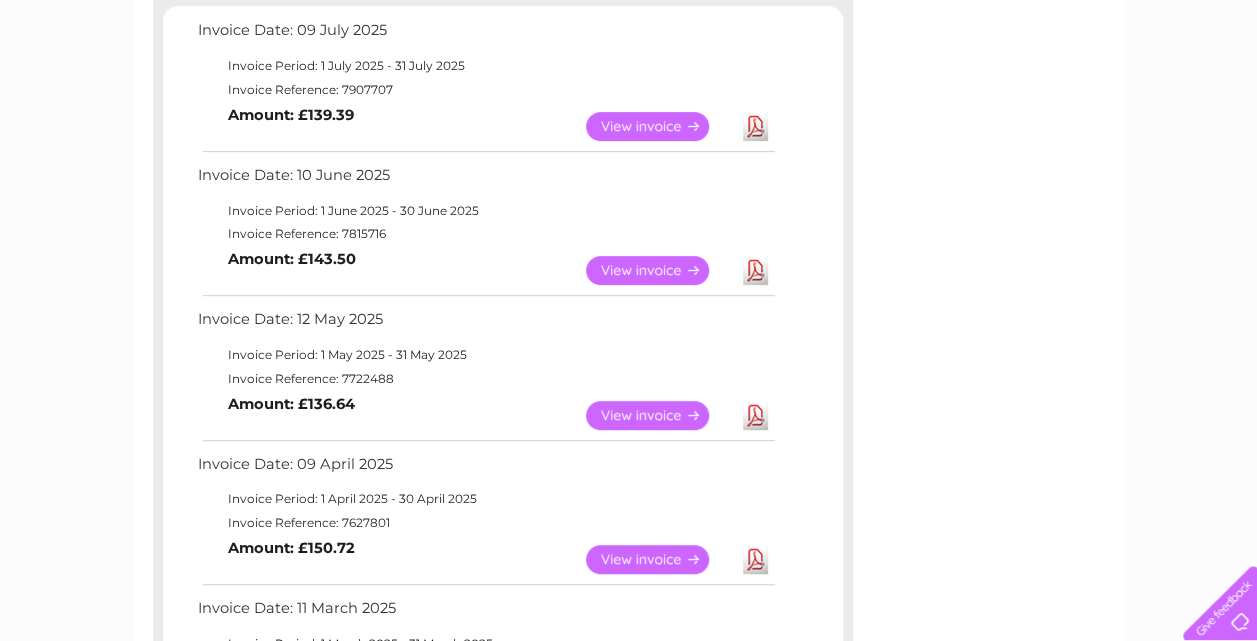 scroll, scrollTop: 400, scrollLeft: 0, axis: vertical 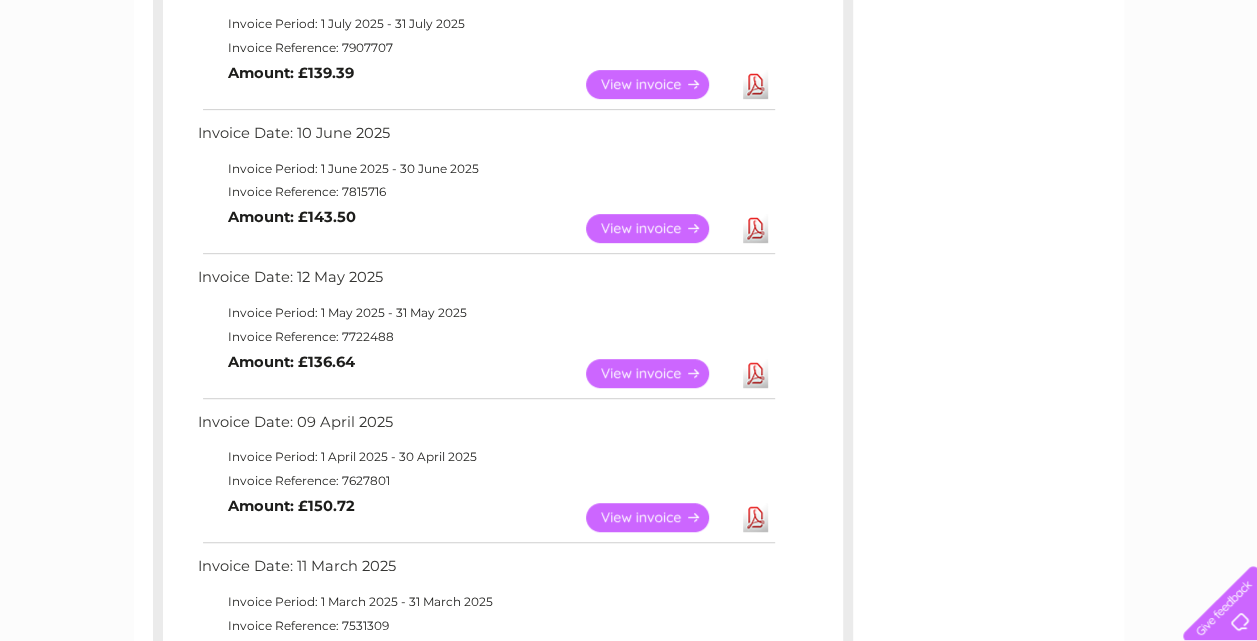 click on "Download" at bounding box center (755, 517) 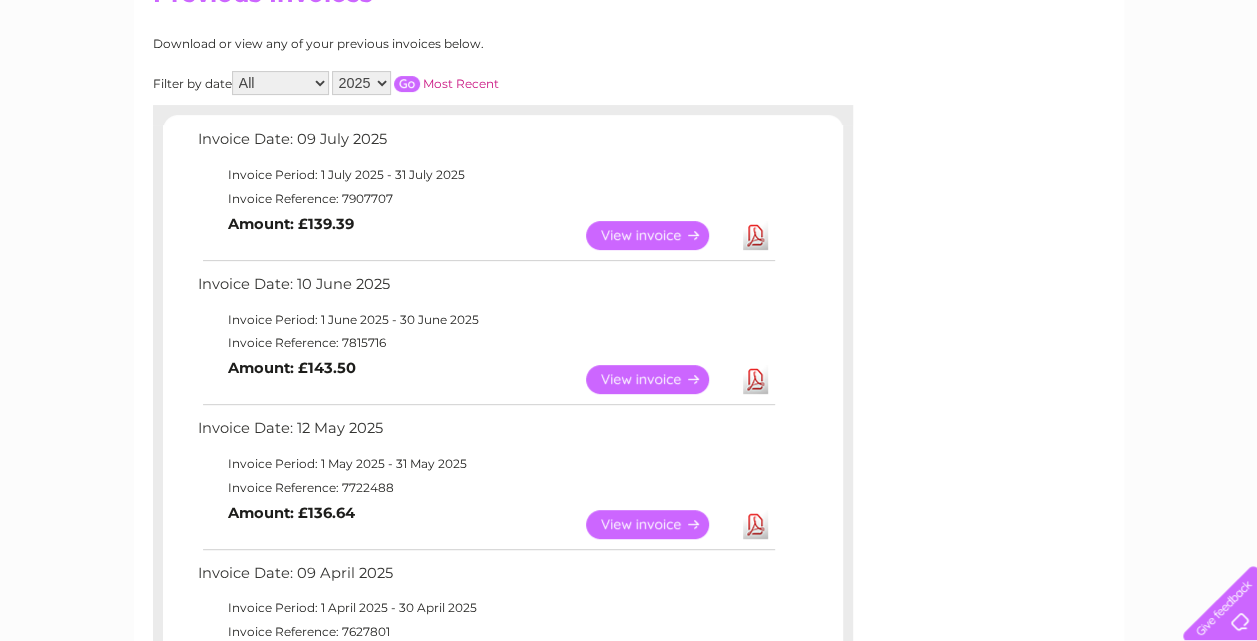 scroll, scrollTop: 200, scrollLeft: 0, axis: vertical 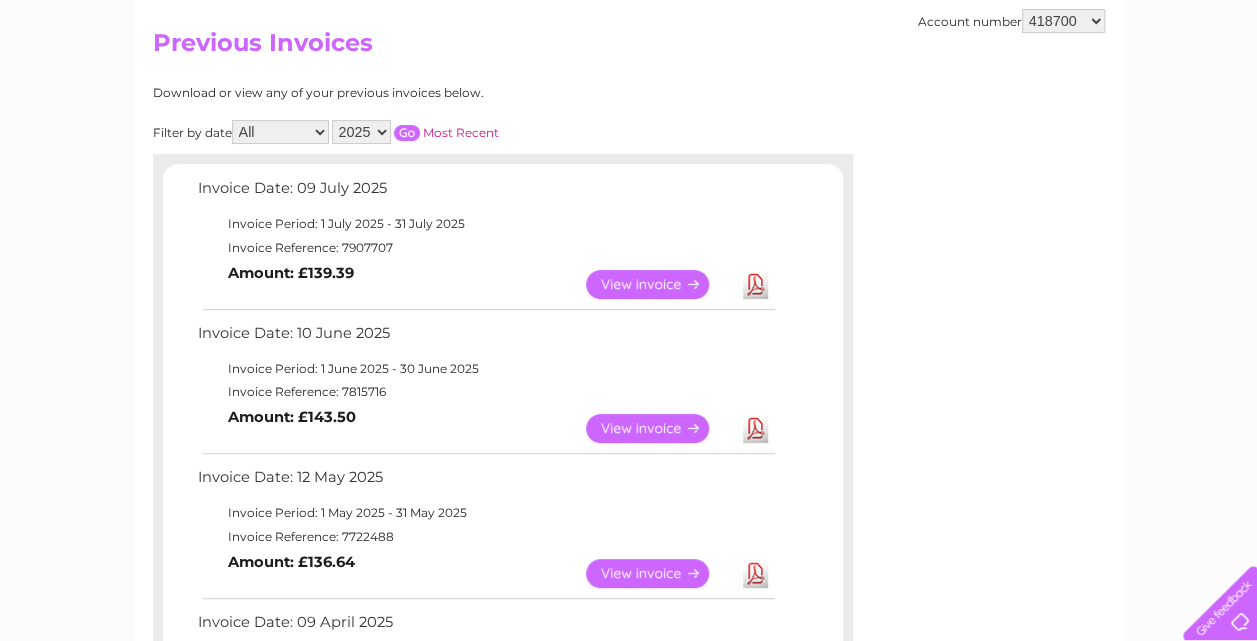 click on "Download" at bounding box center (755, 284) 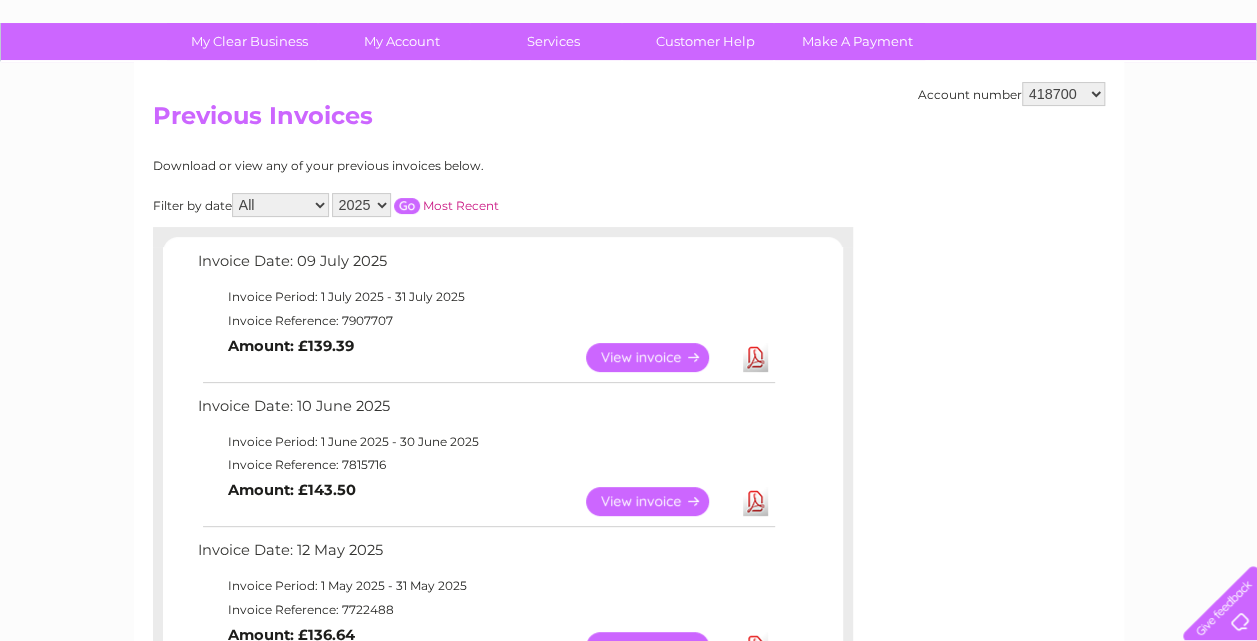 scroll, scrollTop: 0, scrollLeft: 0, axis: both 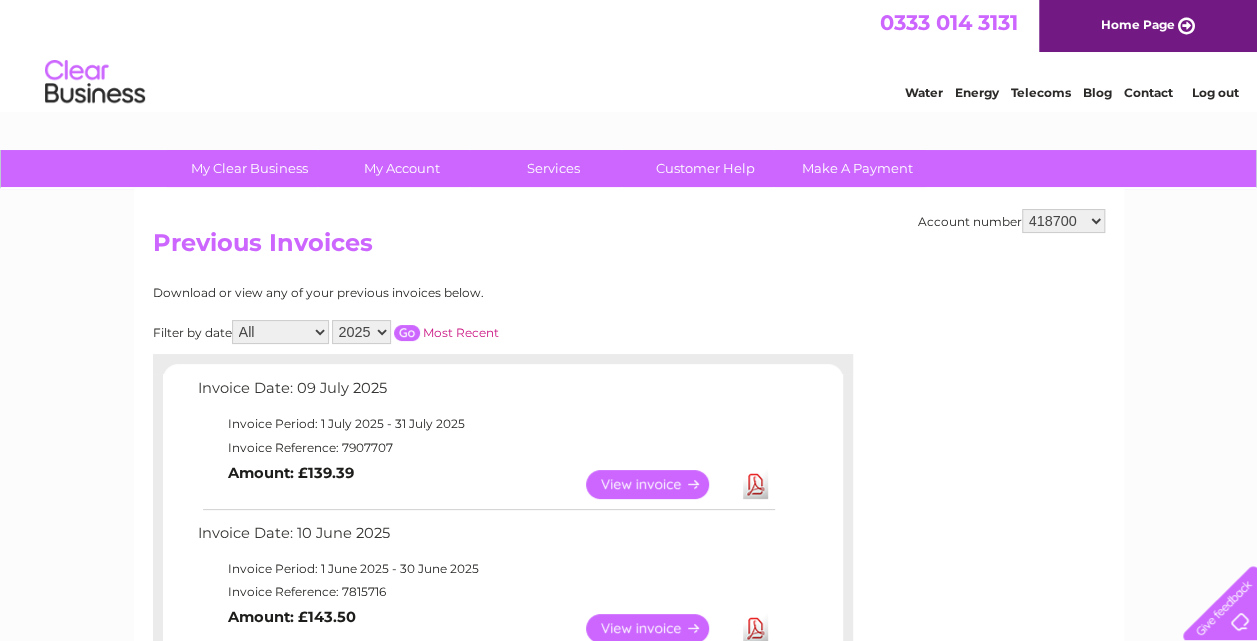 click on "Log out" at bounding box center (1214, 92) 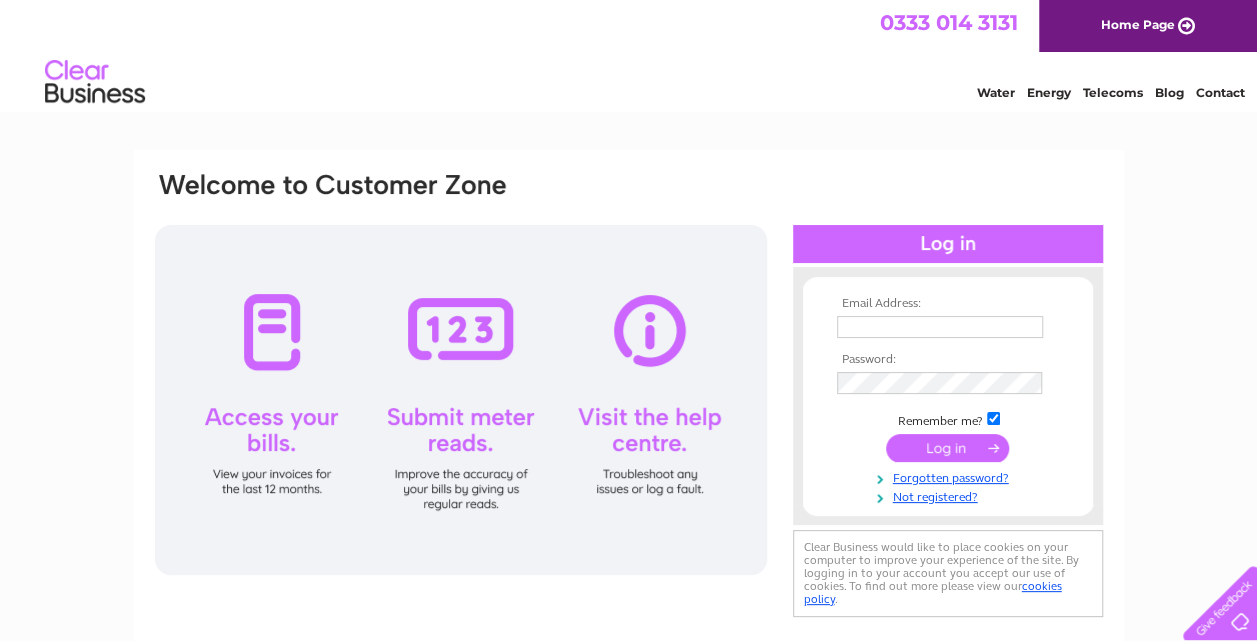 scroll, scrollTop: 0, scrollLeft: 0, axis: both 